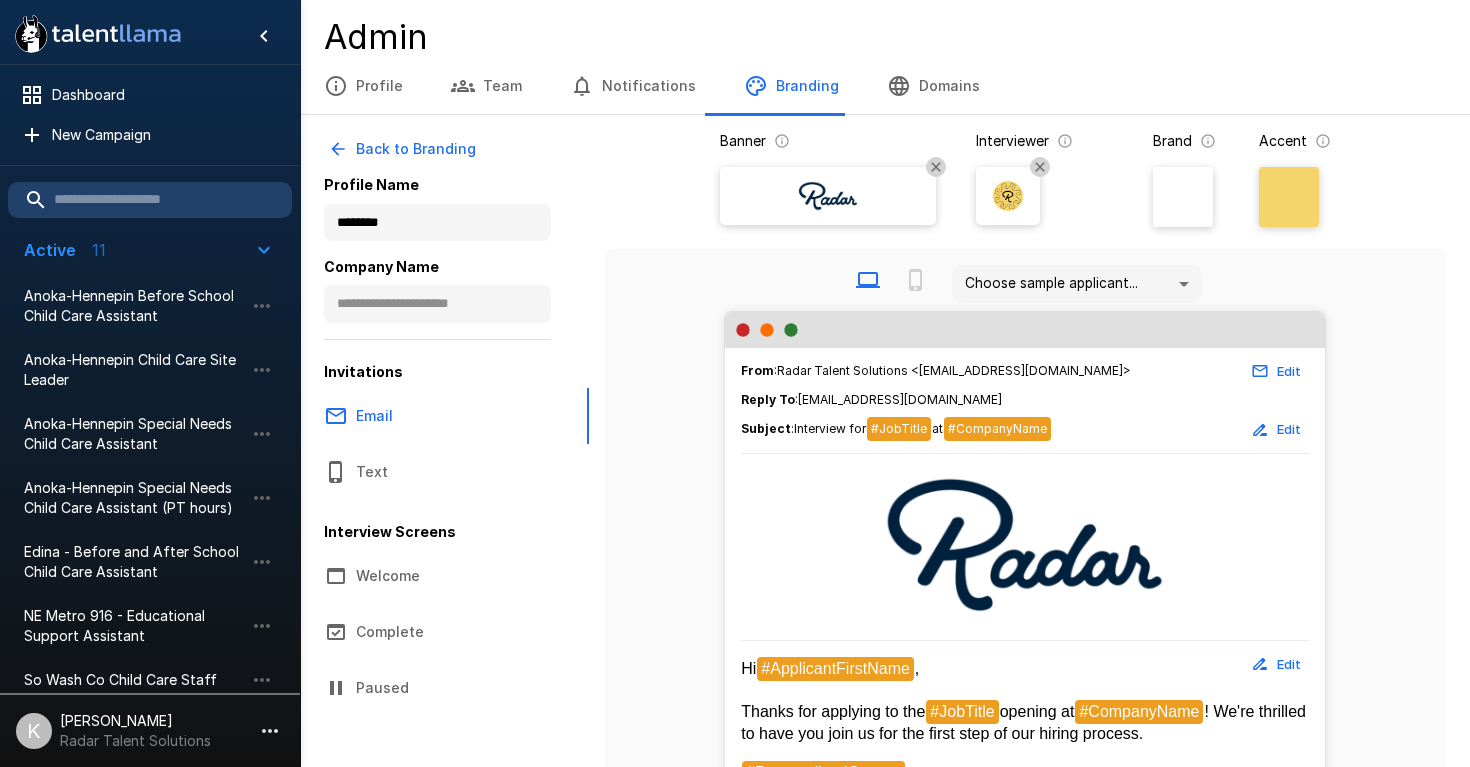 scroll, scrollTop: 0, scrollLeft: 0, axis: both 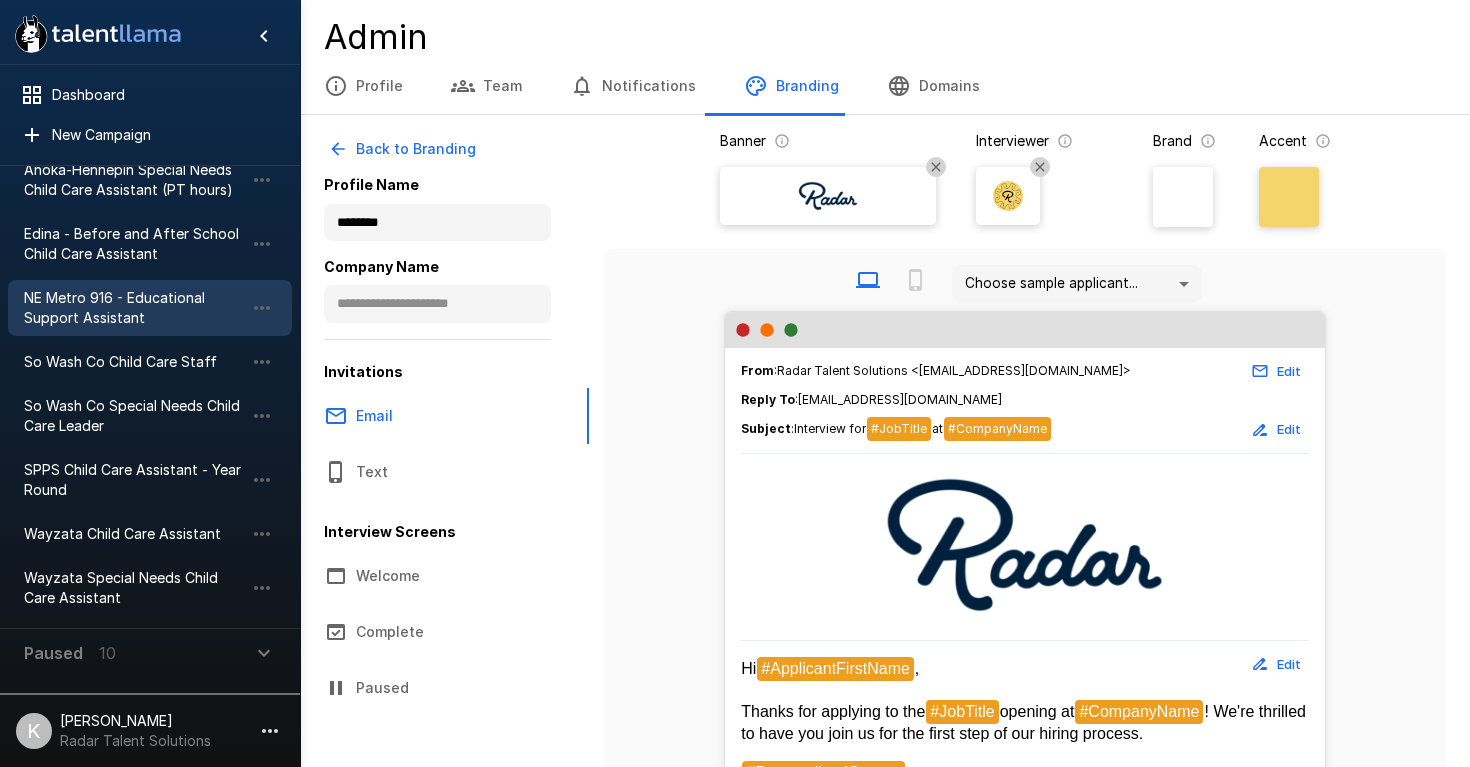 click on "NE Metro 916 - Educational Support Assistant" at bounding box center (134, 308) 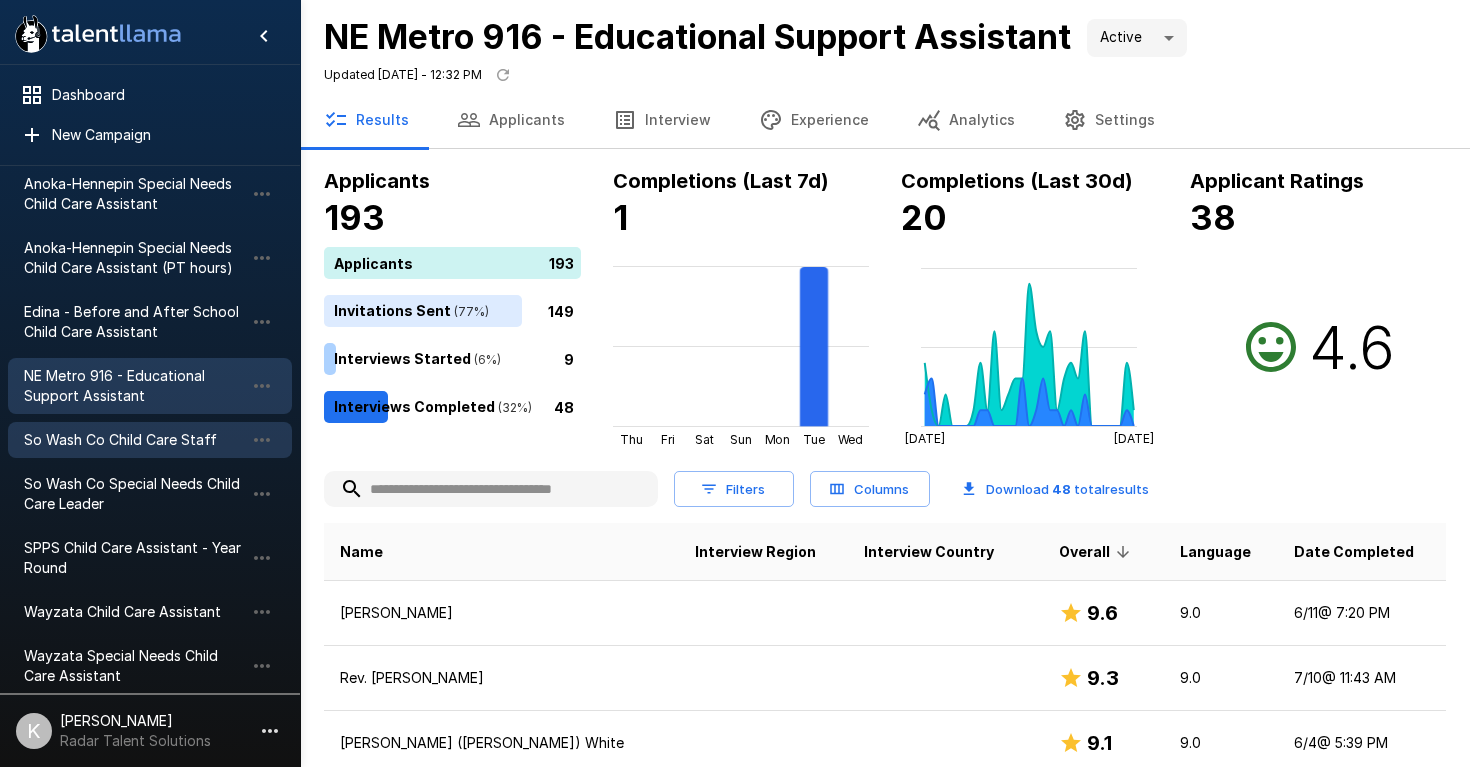 scroll, scrollTop: 0, scrollLeft: 0, axis: both 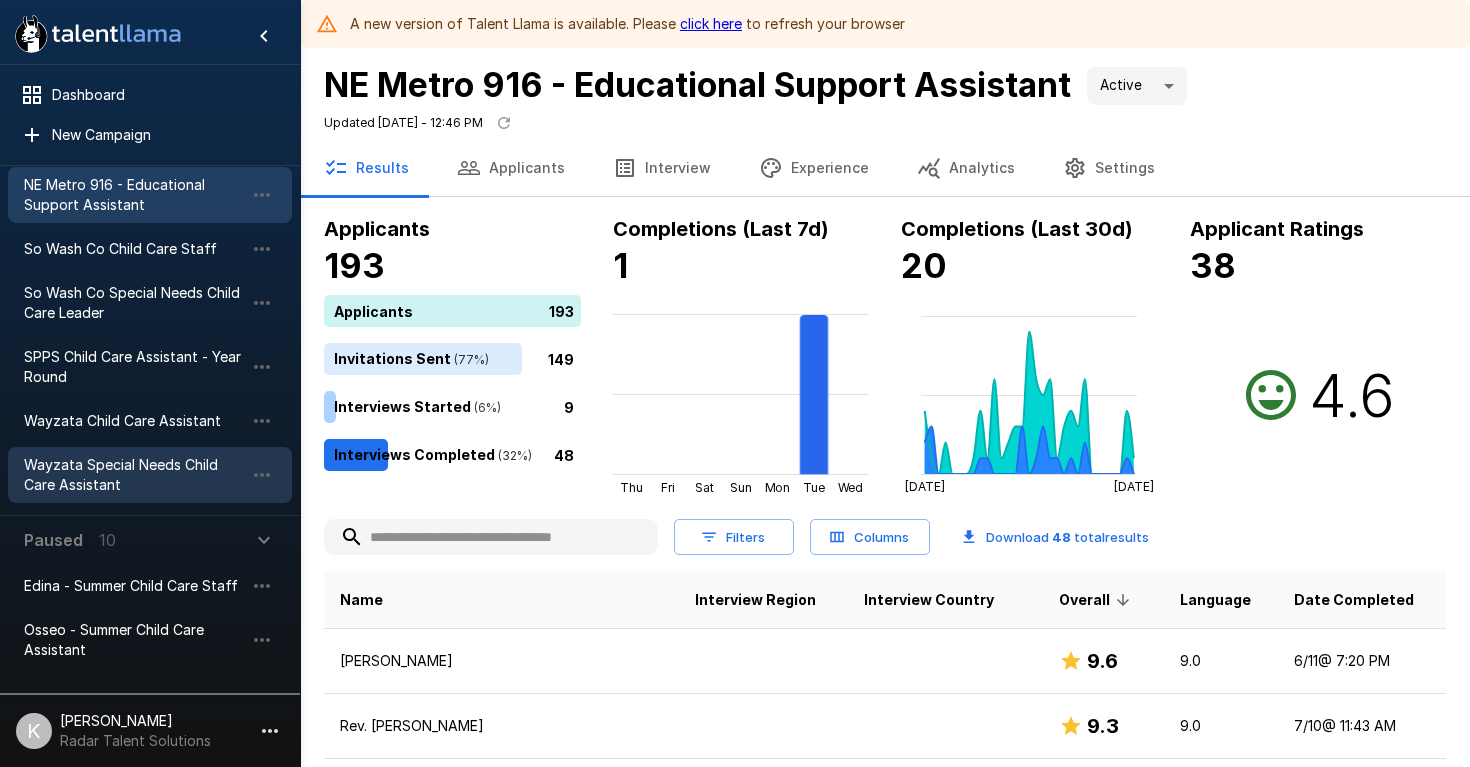 click on "Wayzata Special Needs Child Care Assistant" at bounding box center (134, 475) 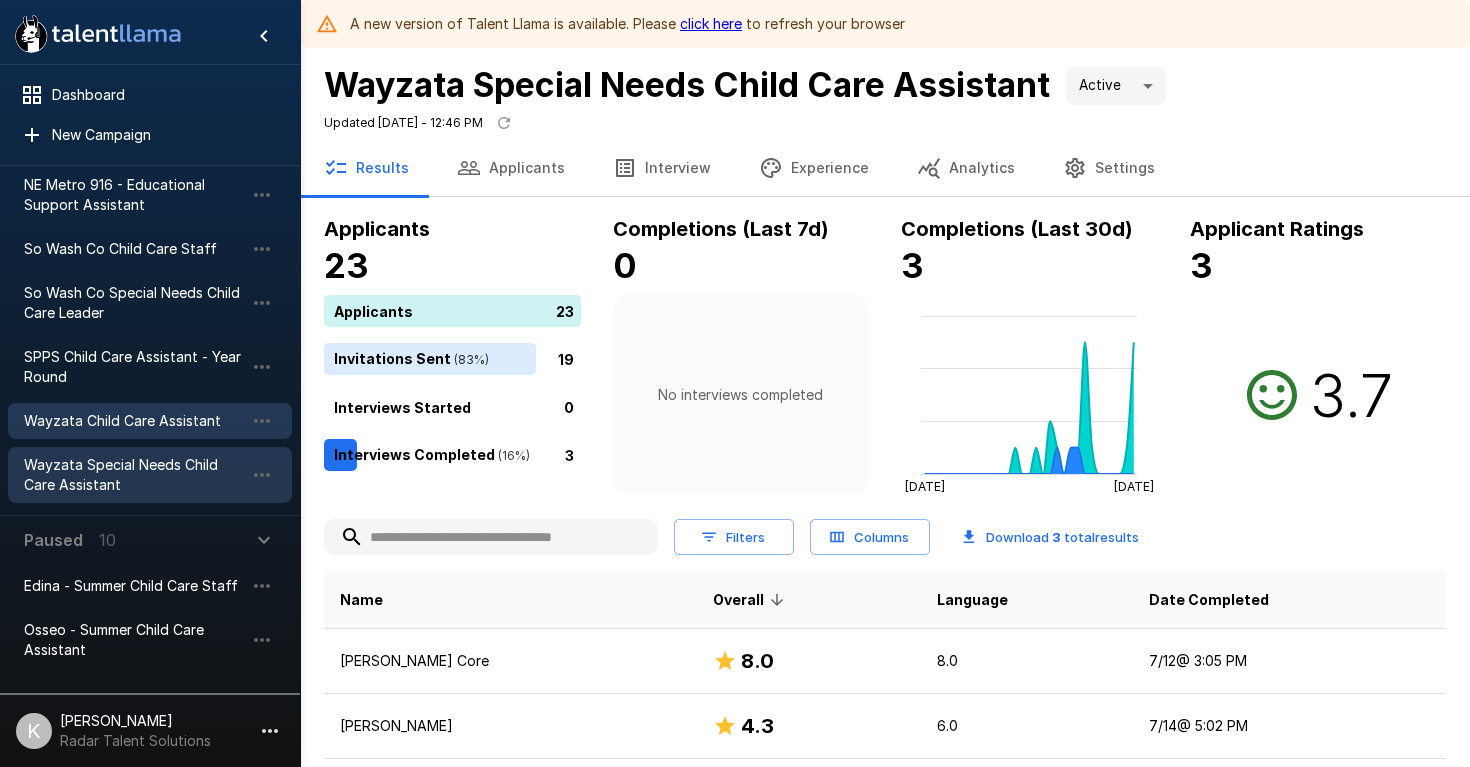 click on "Wayzata Child Care Assistant" at bounding box center [134, 421] 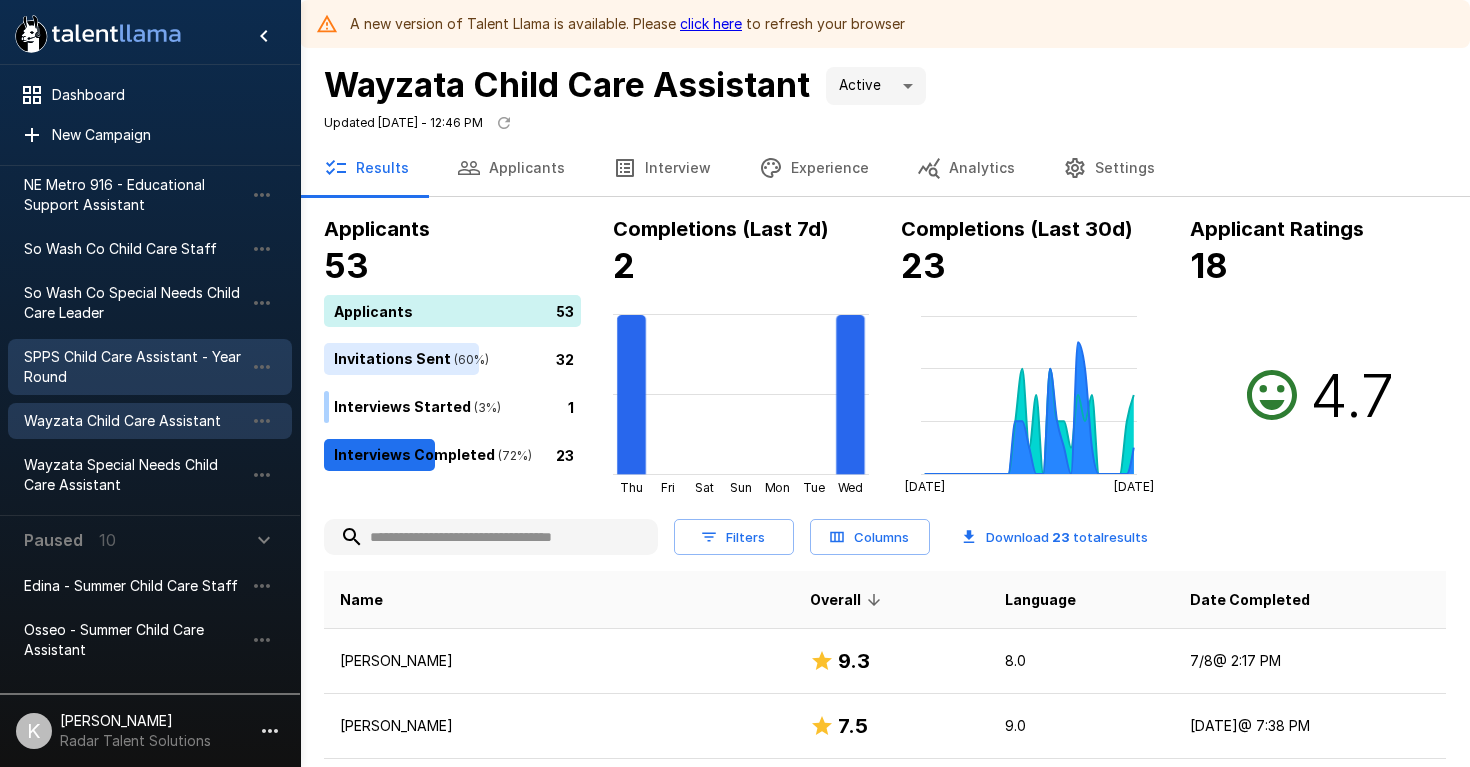 click on "SPPS Child Care Assistant - Year Round" at bounding box center (134, 367) 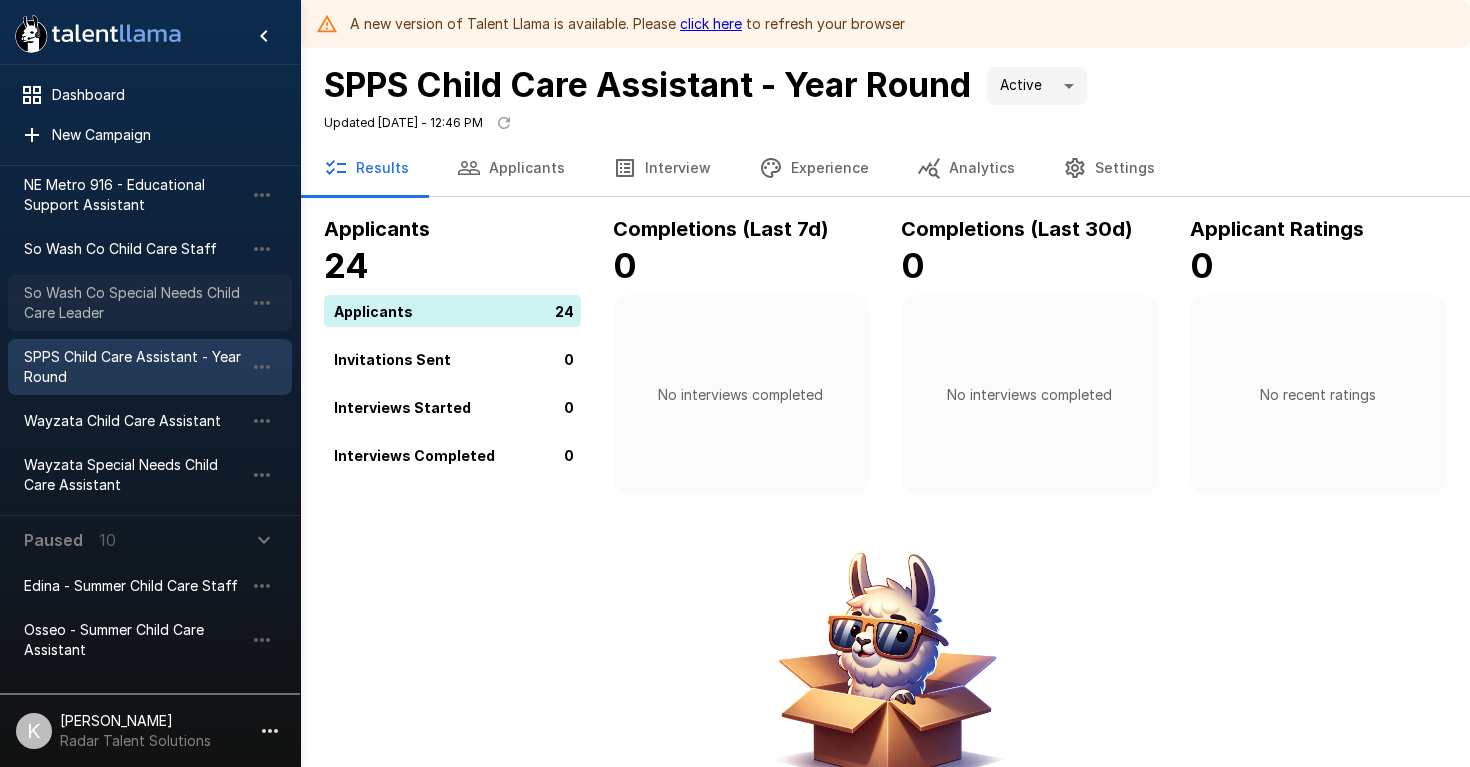 click on "So Wash Co Special Needs Child Care Leader" at bounding box center (134, 303) 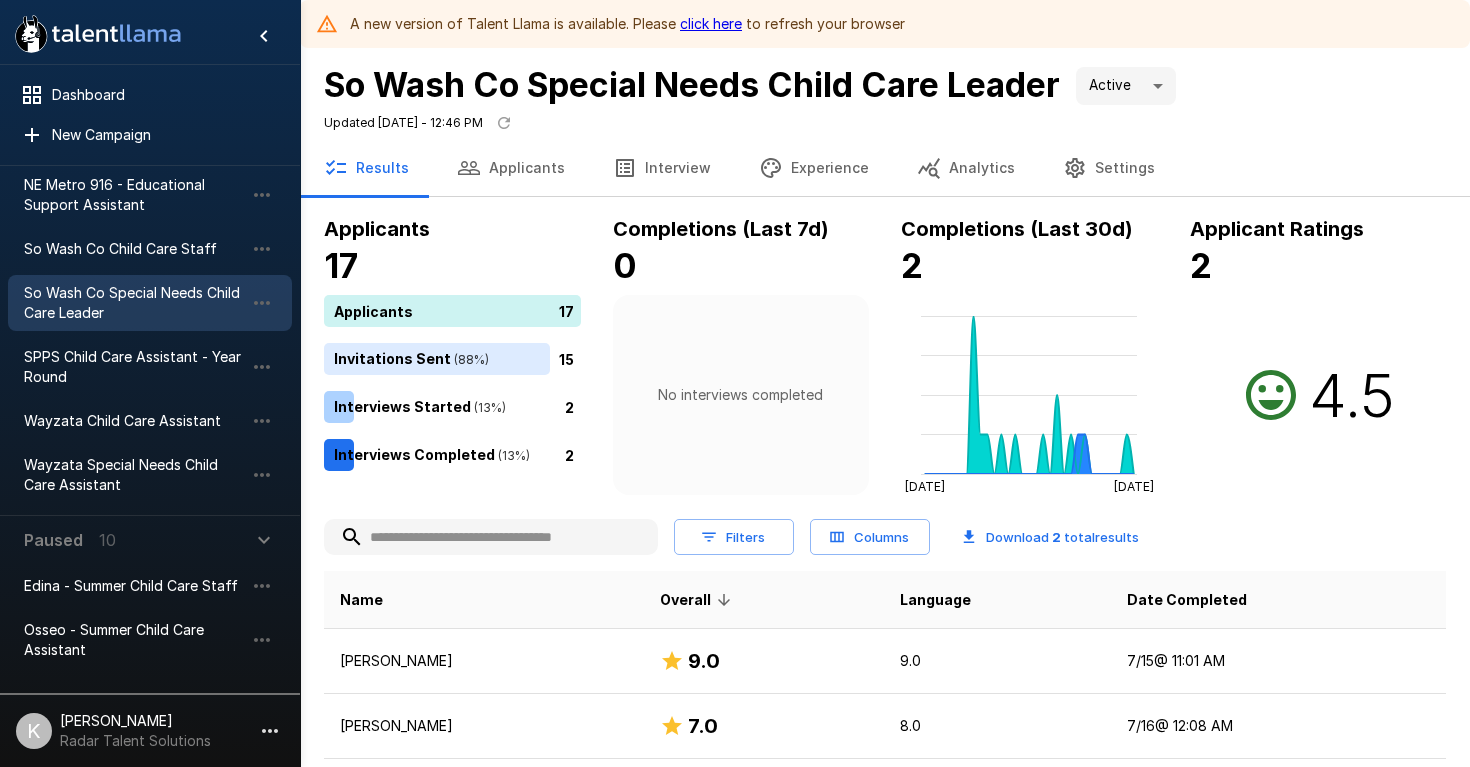 click on "click here" at bounding box center [711, 23] 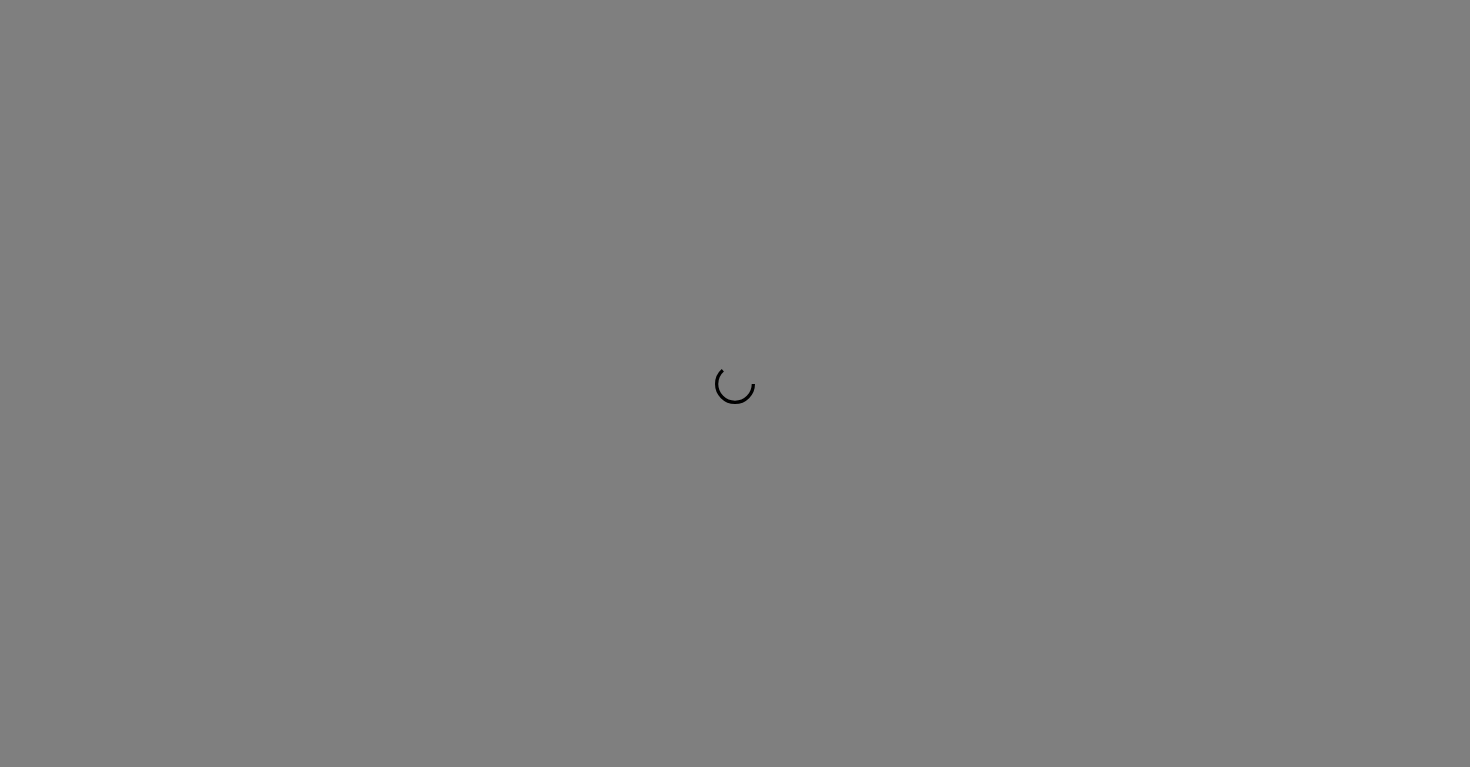 scroll, scrollTop: 0, scrollLeft: 0, axis: both 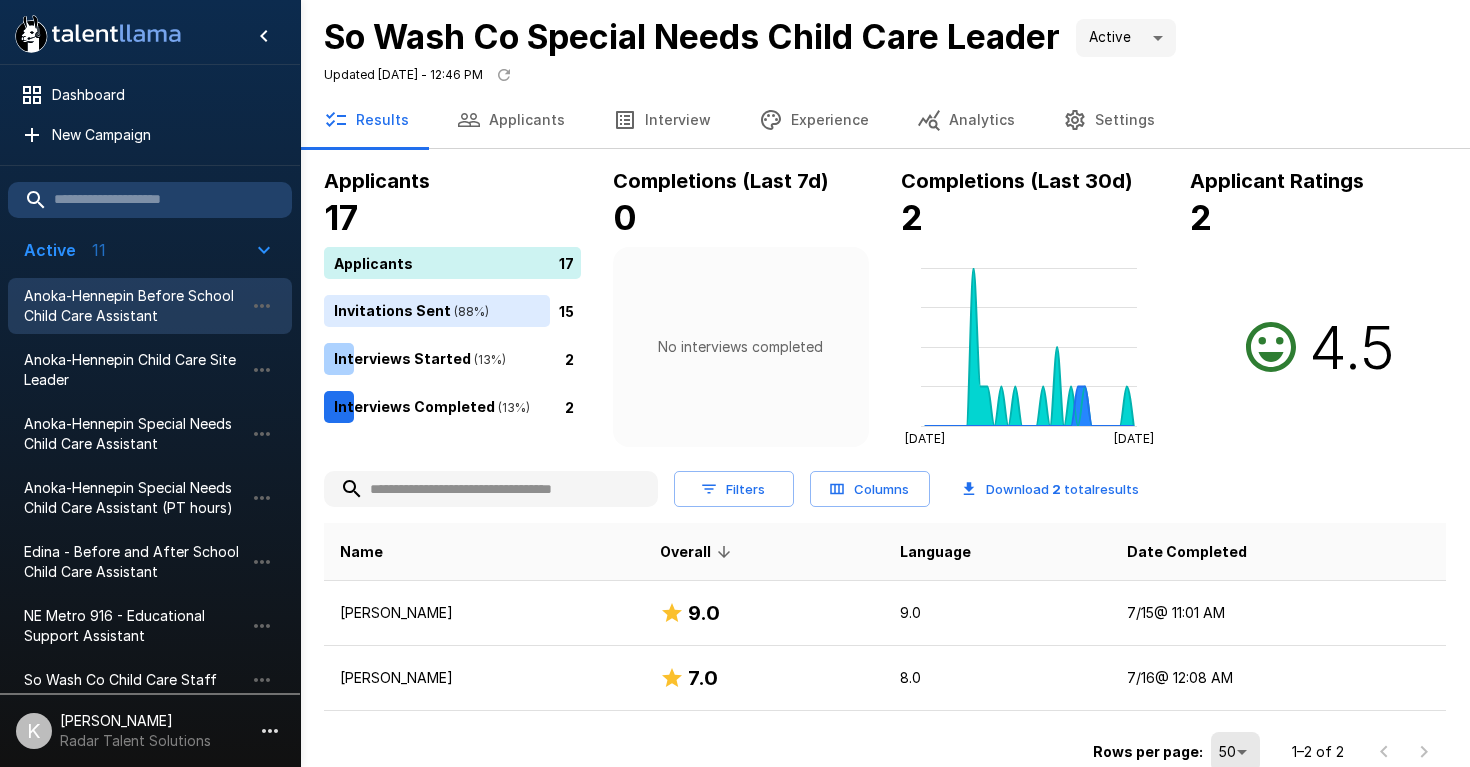 click on "Anoka-Hennepin Before School Child Care Assistant" at bounding box center [134, 306] 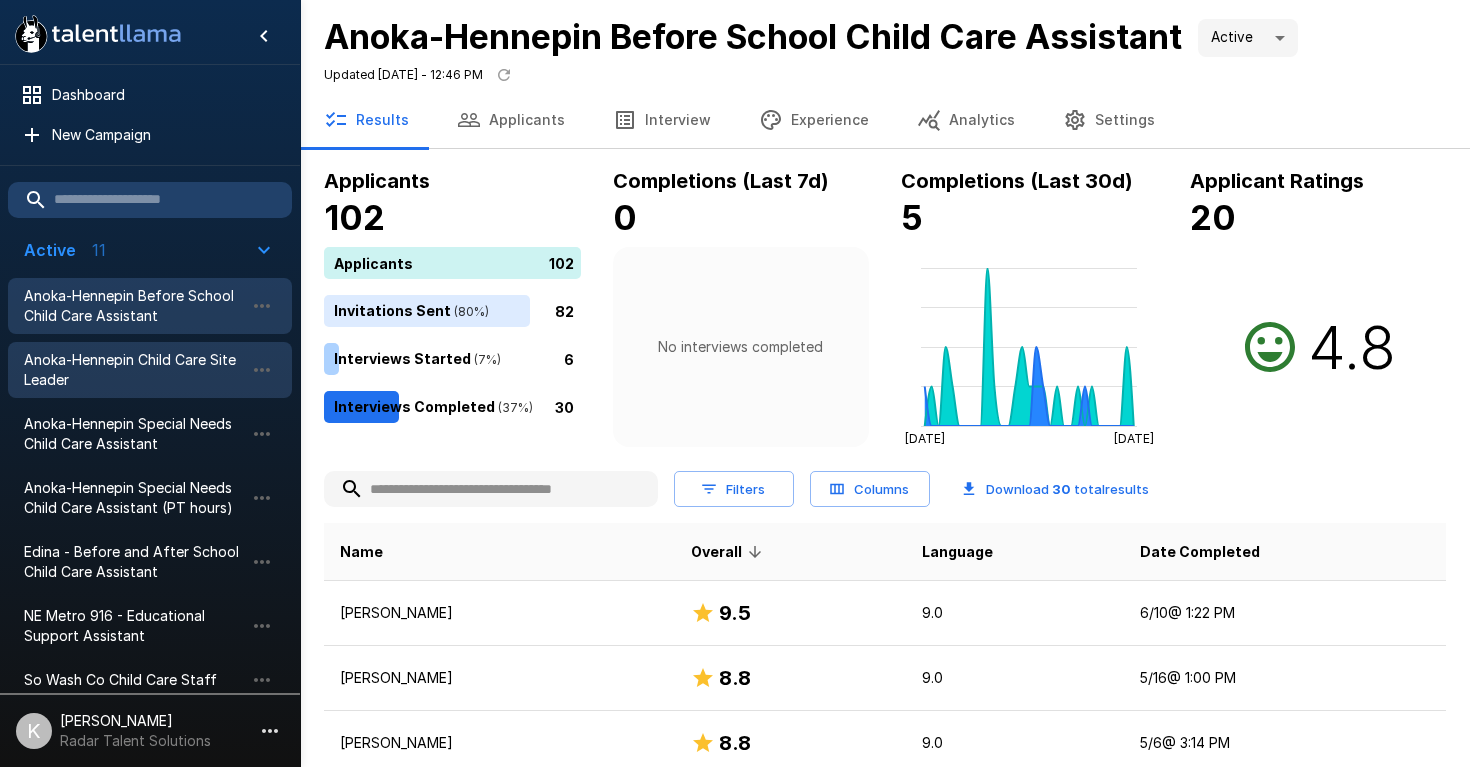 click on "Anoka-Hennepin Child Care Site Leader" at bounding box center [134, 370] 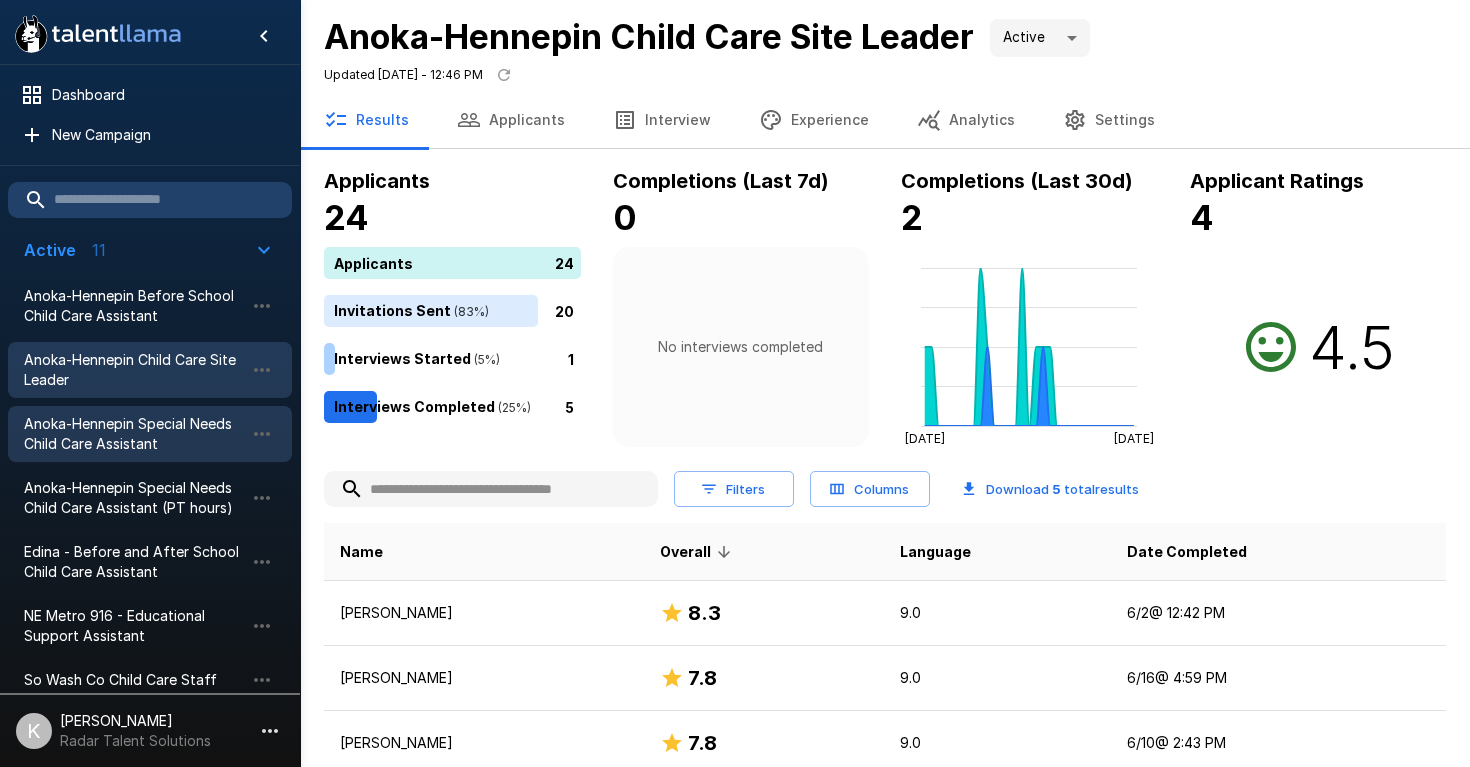 click on "Anoka-Hennepin Special Needs Child Care Assistant" at bounding box center (134, 434) 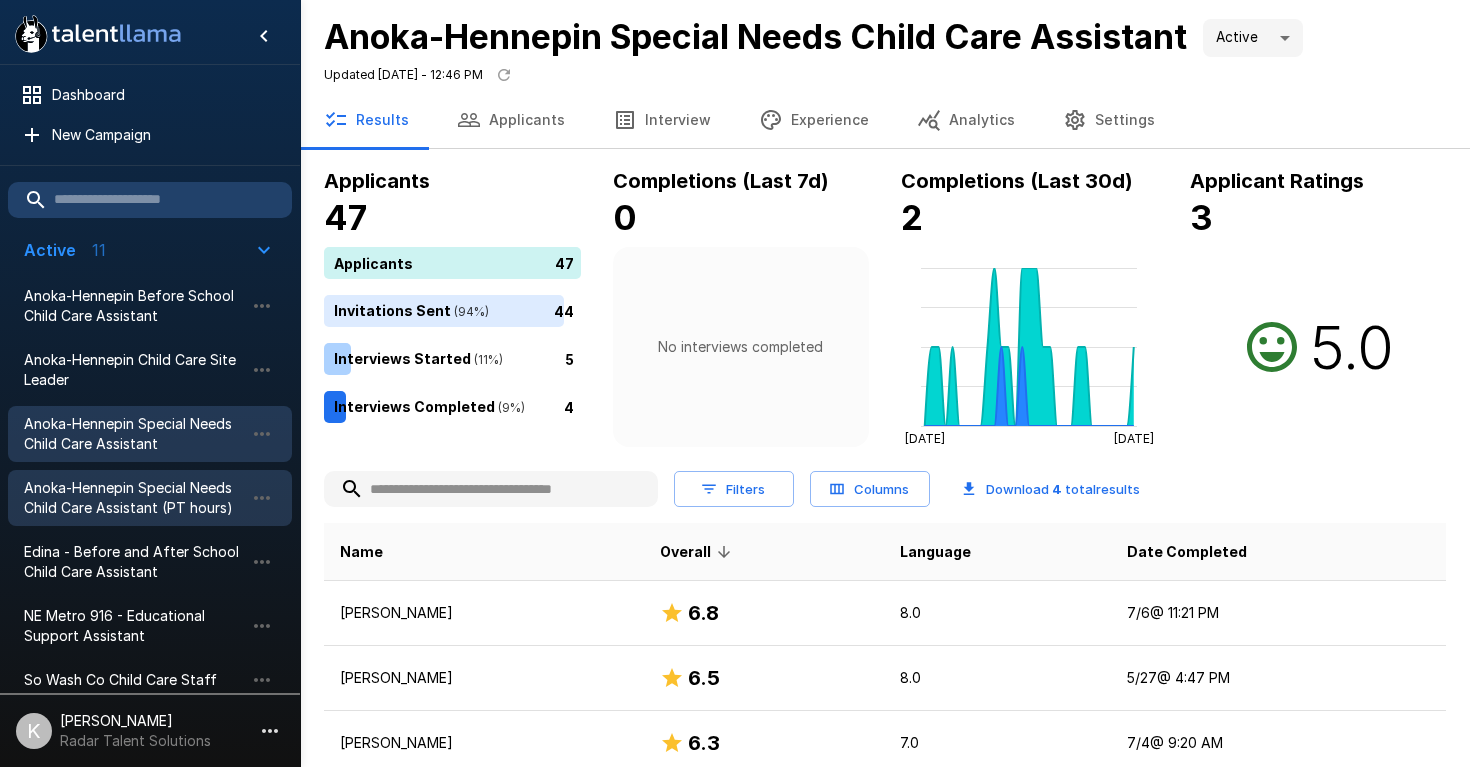 click on "Anoka-Hennepin Special Needs Child Care Assistant (PT hours)" at bounding box center [134, 498] 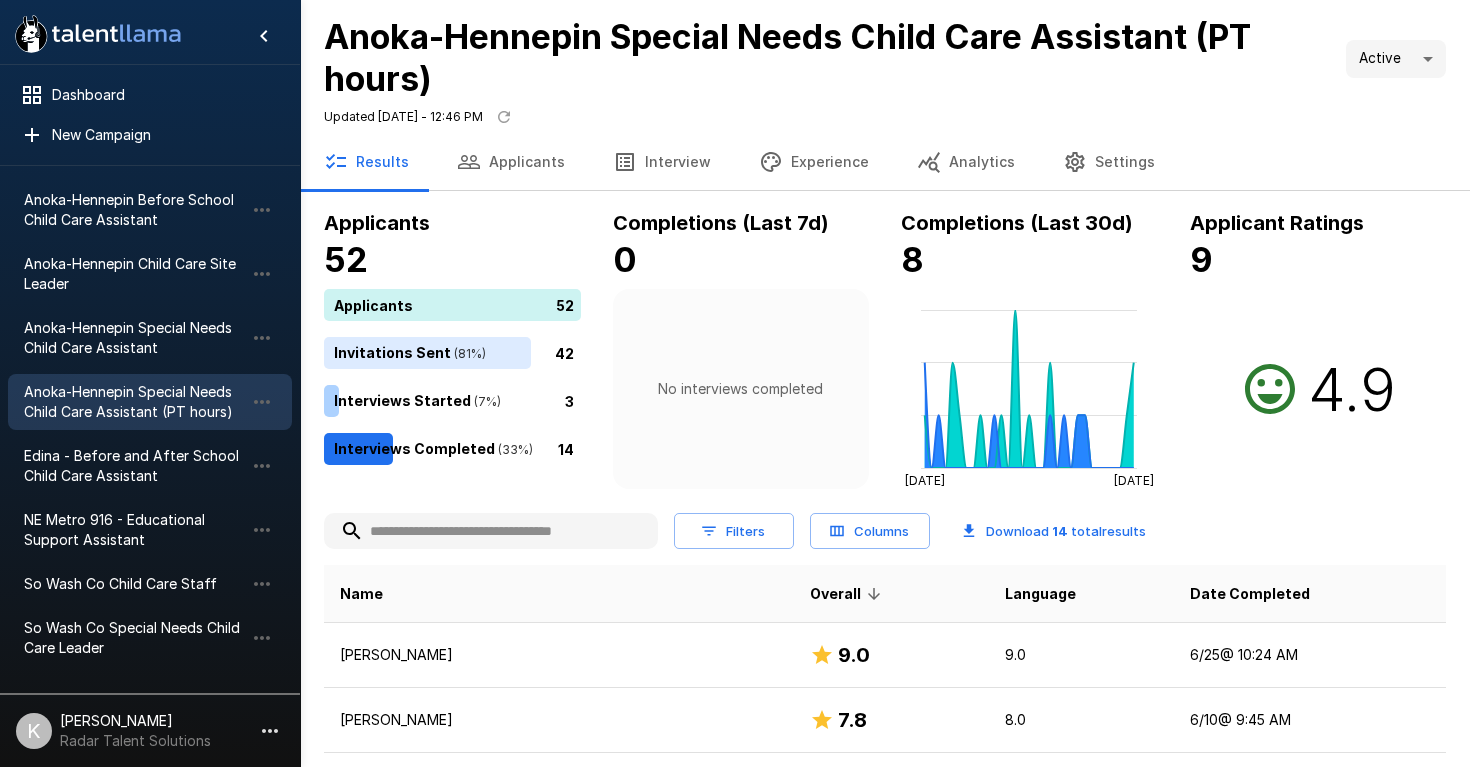 scroll, scrollTop: 124, scrollLeft: 0, axis: vertical 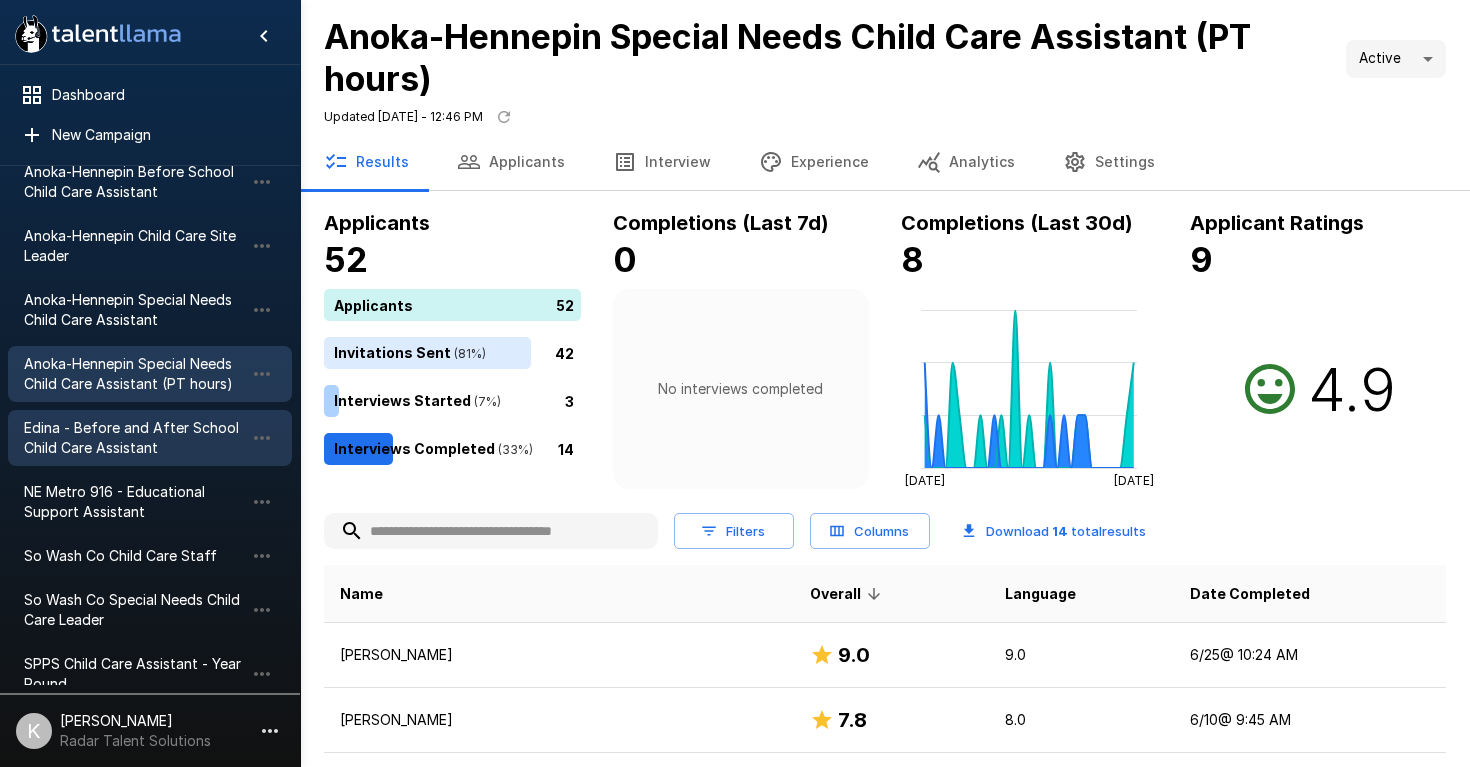 click on "Edina - Before and After School Child Care Assistant" at bounding box center [134, 438] 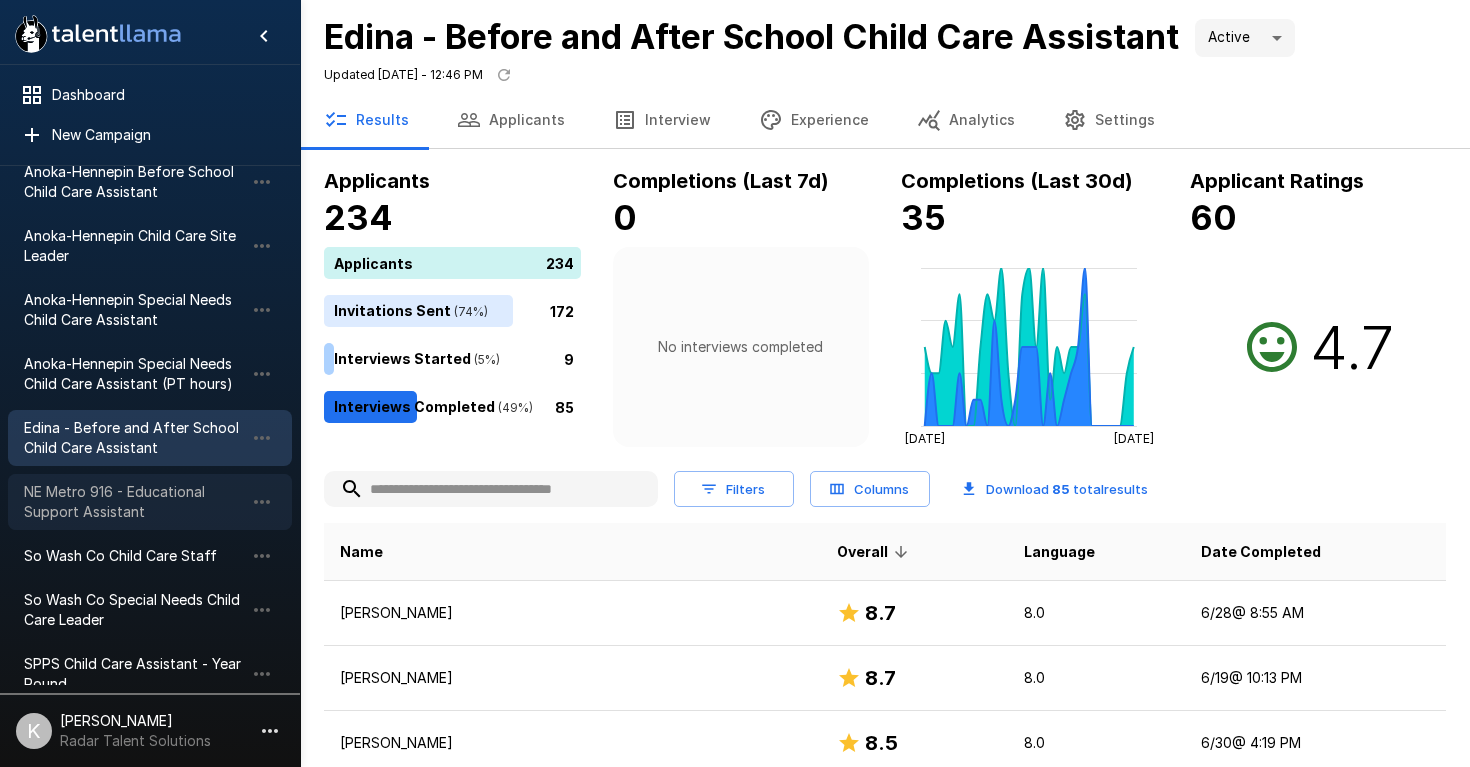 click on "NE Metro 916 - Educational Support Assistant" at bounding box center (134, 502) 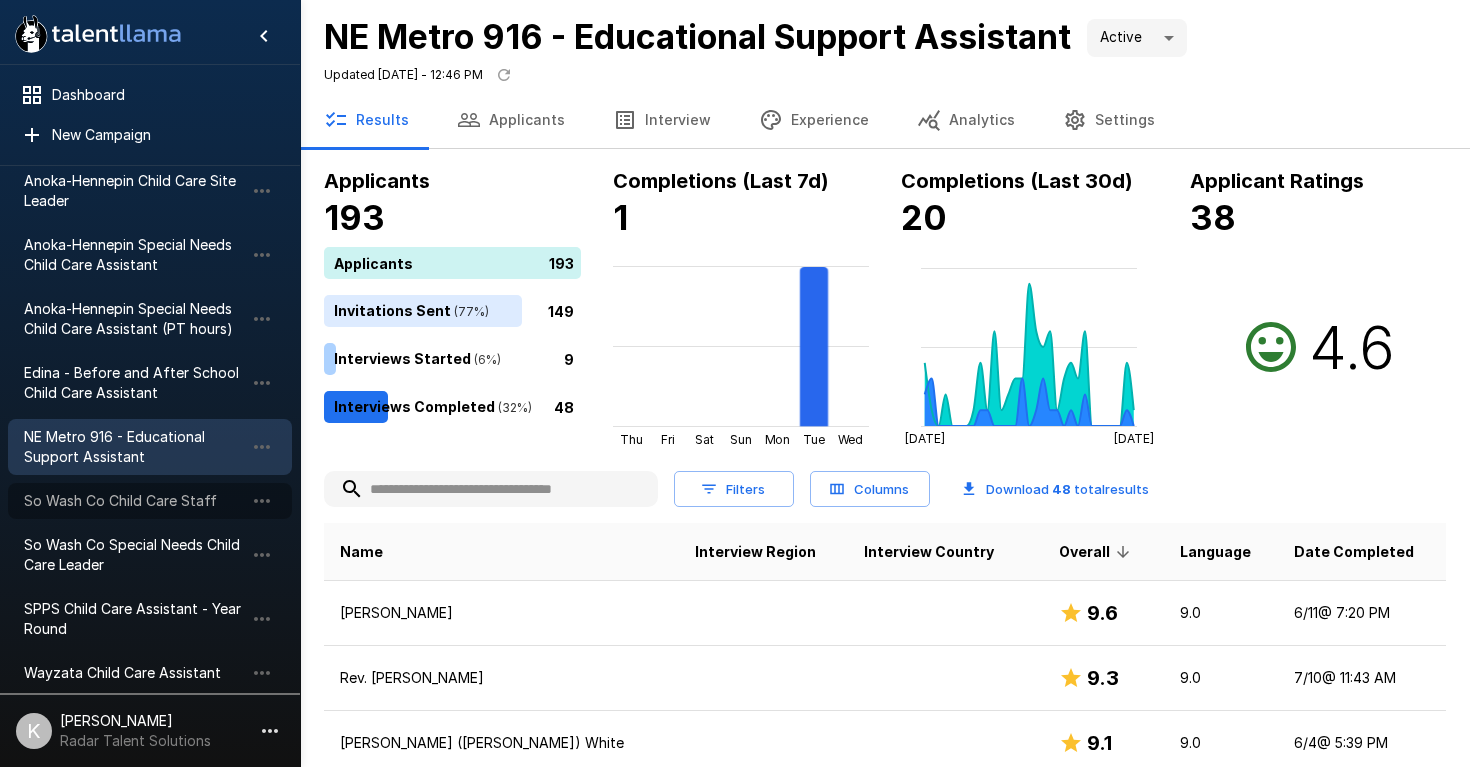 click on "So Wash Co Child Care Staff" at bounding box center [150, 501] 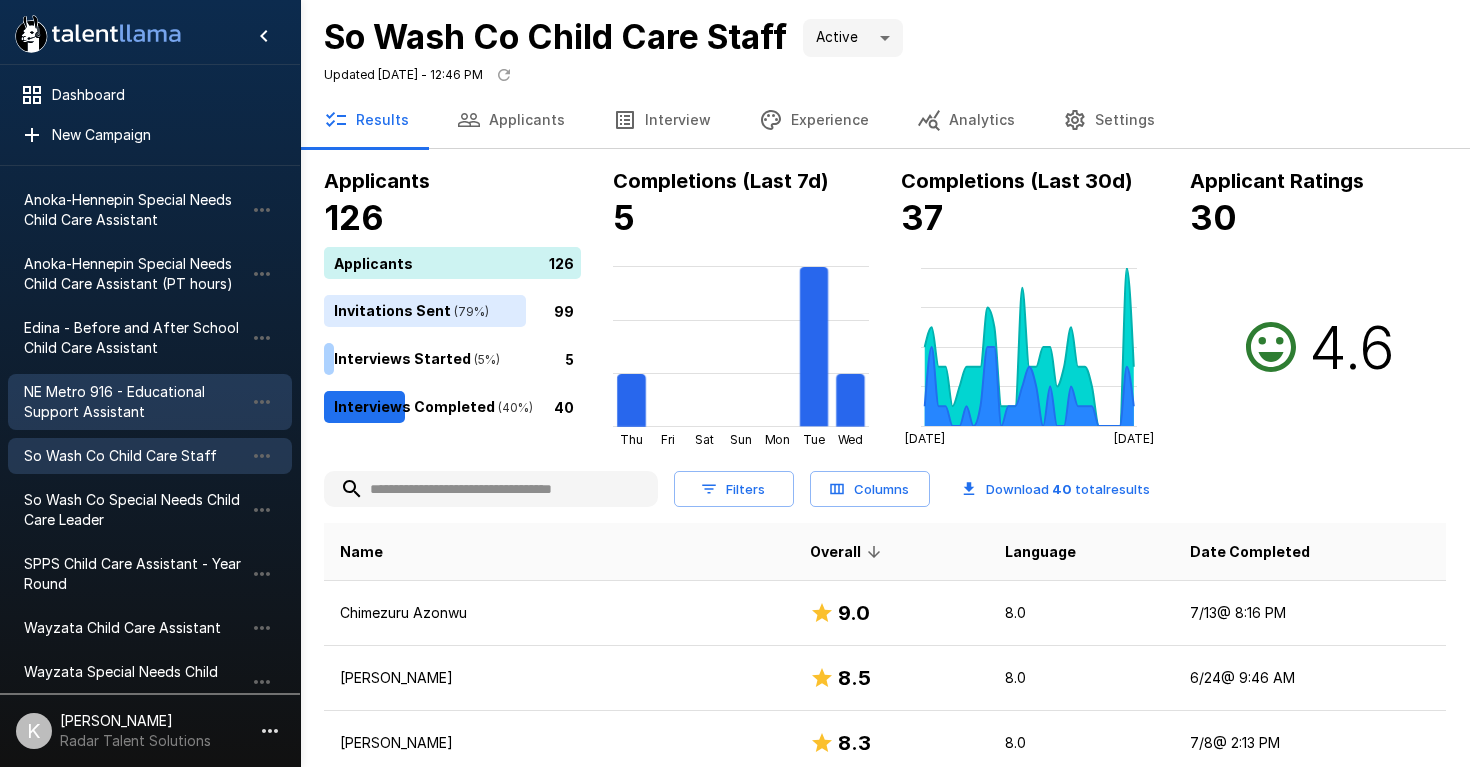 scroll, scrollTop: 237, scrollLeft: 0, axis: vertical 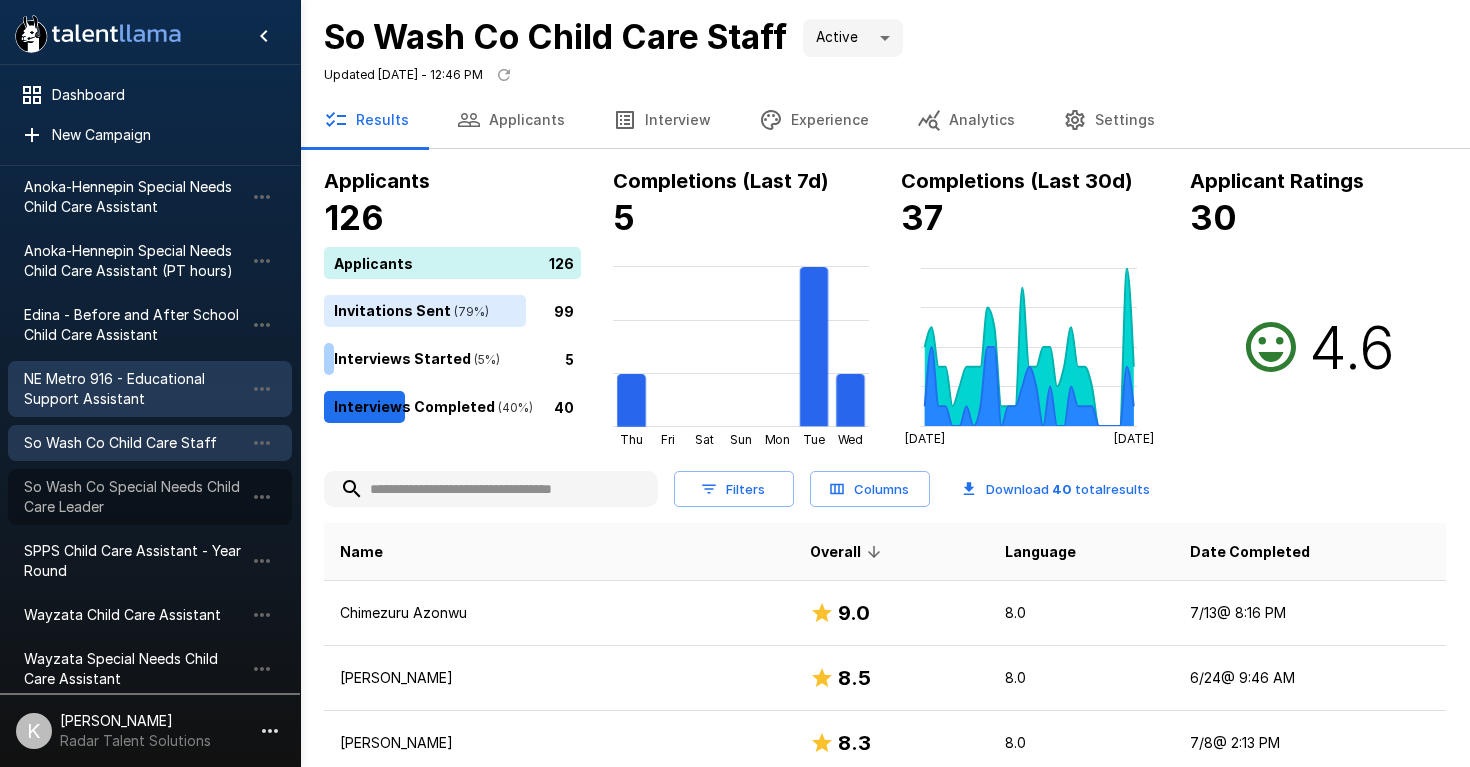 click on "So Wash Co Special Needs Child Care Leader" at bounding box center [134, 497] 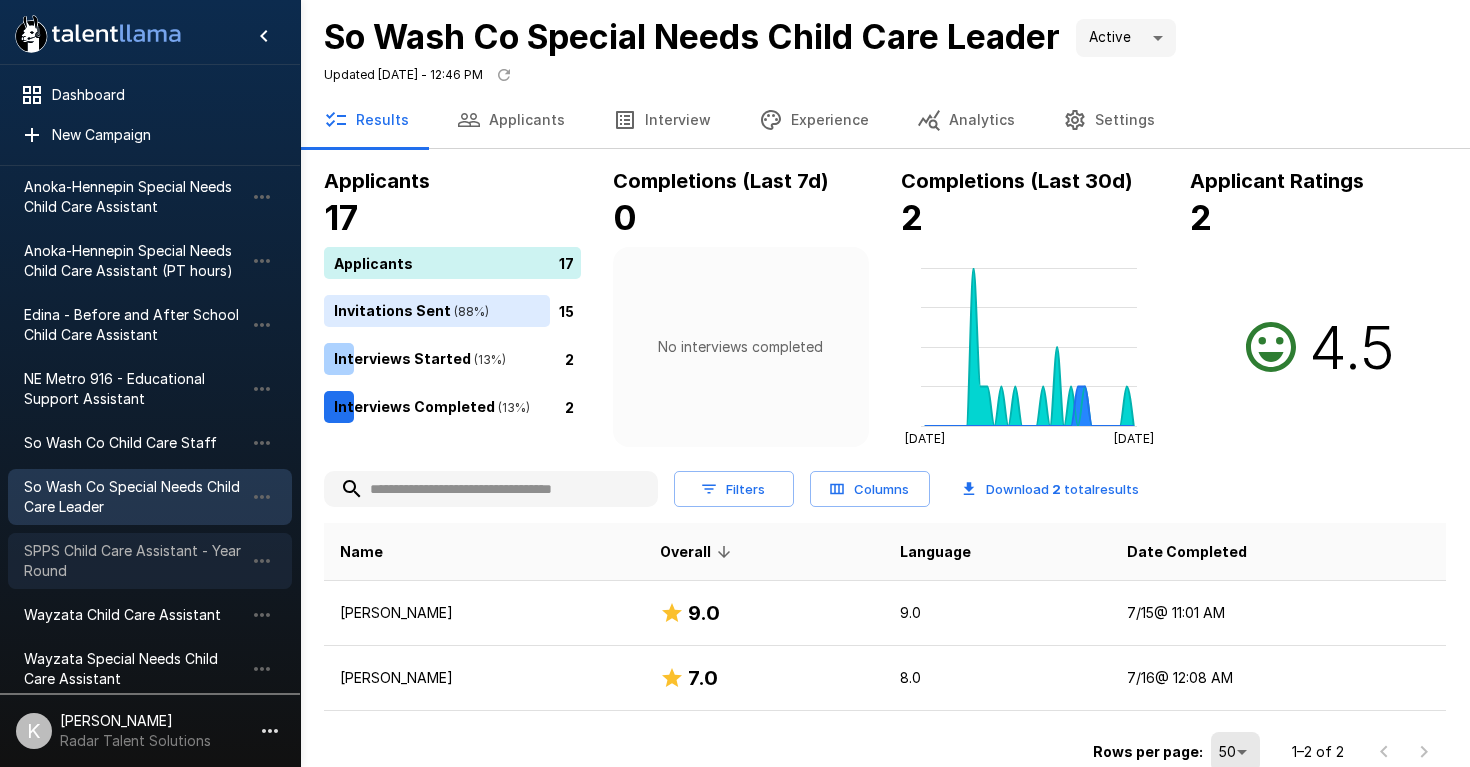 click on "SPPS Child Care Assistant - Year Round" at bounding box center [134, 561] 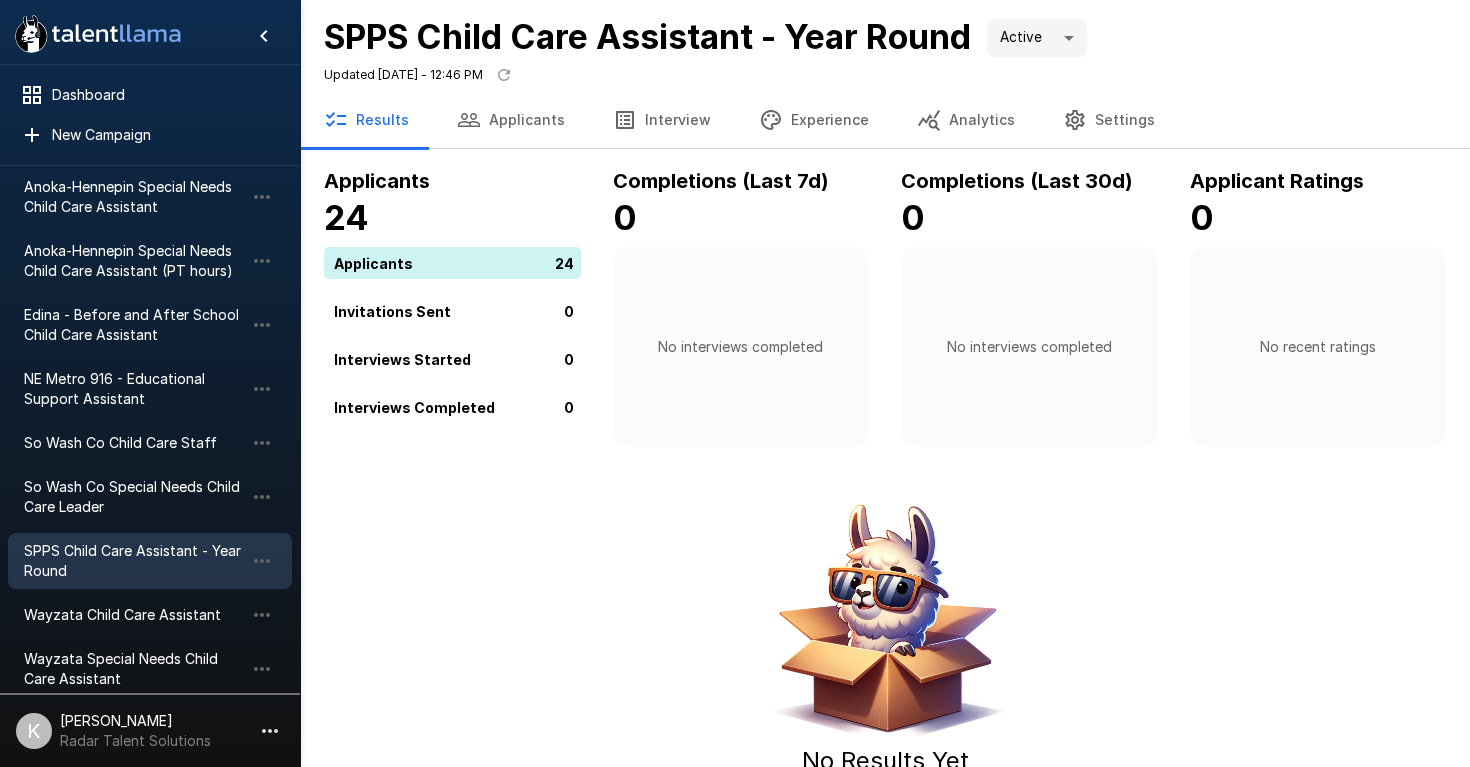 scroll, scrollTop: 448, scrollLeft: 0, axis: vertical 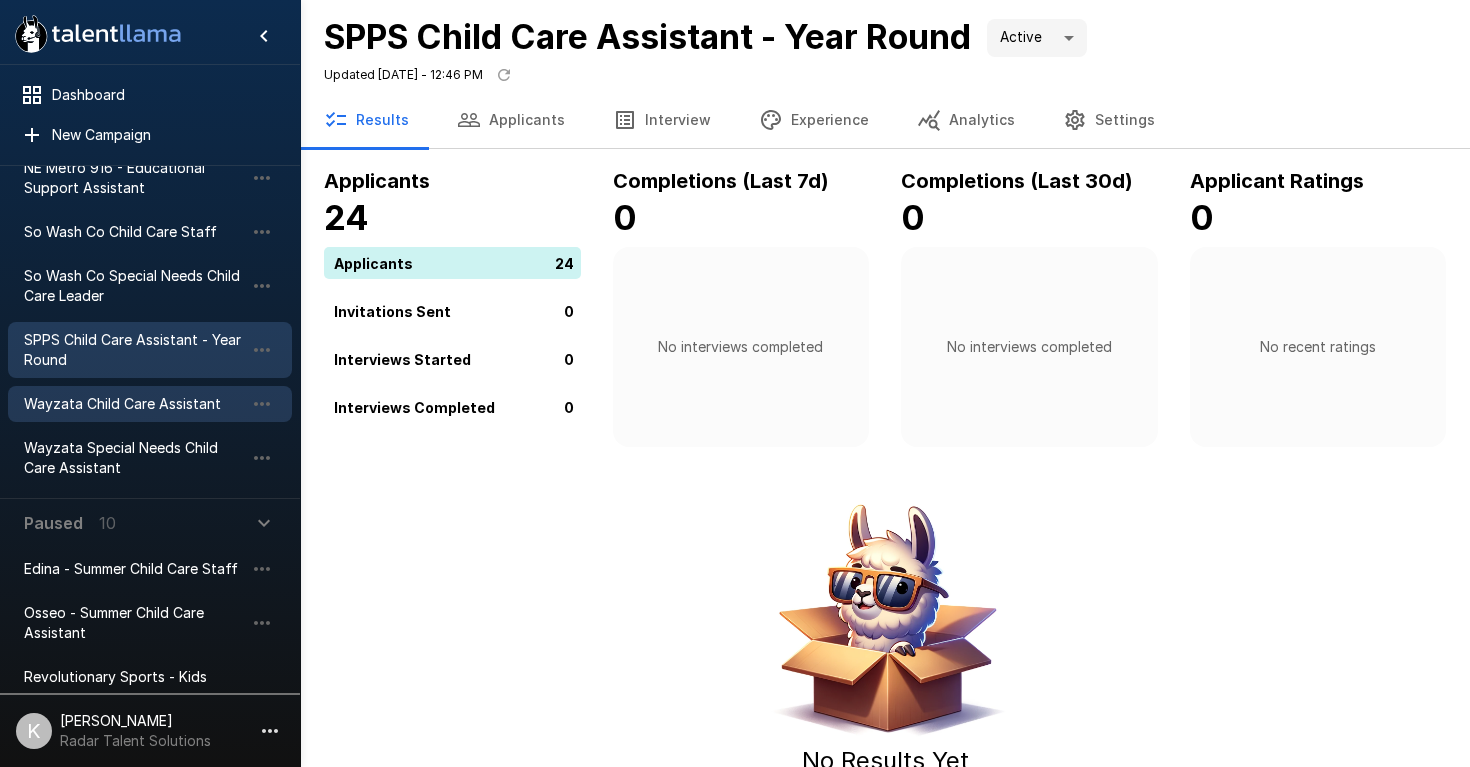 click on "Wayzata Child Care Assistant" at bounding box center [134, 404] 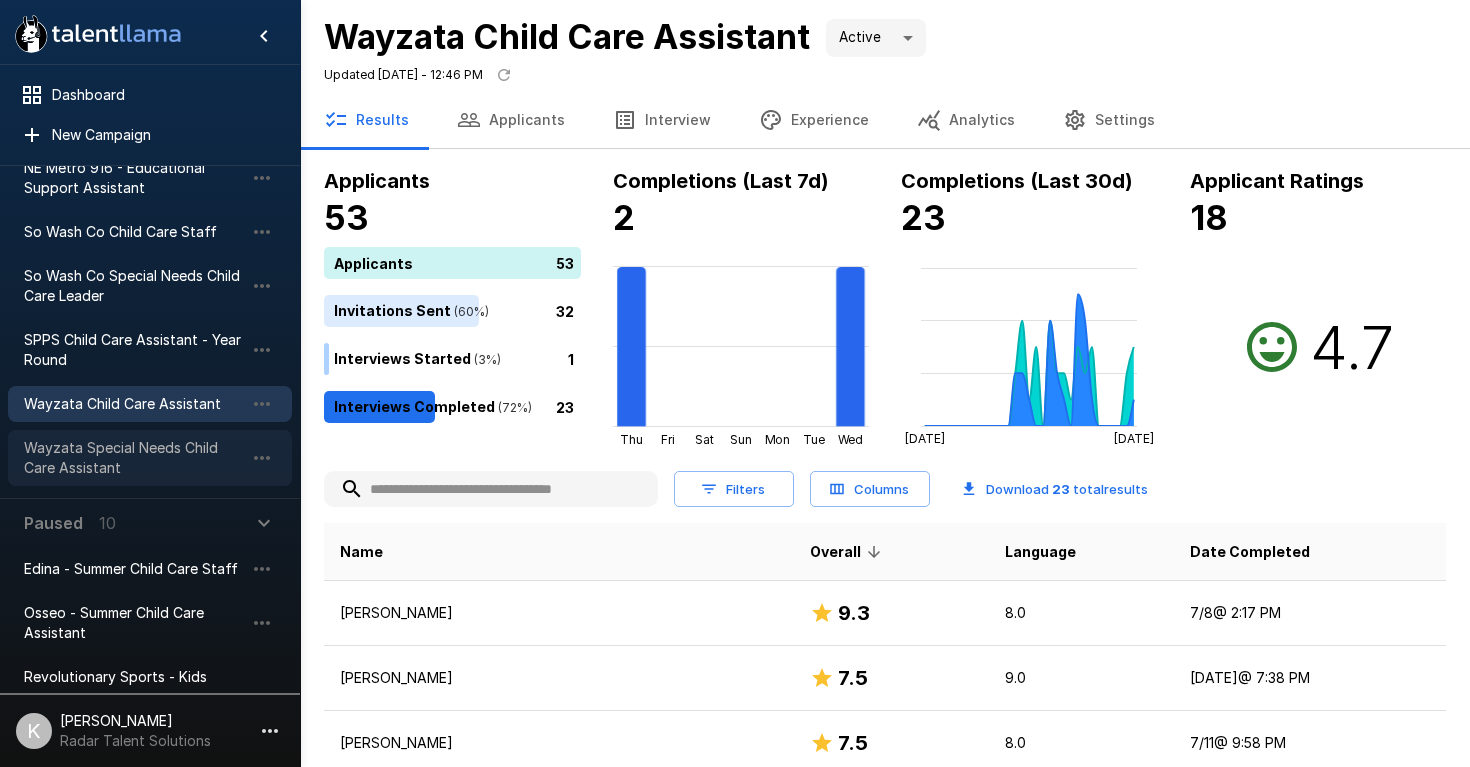 click on "Wayzata Special Needs Child Care Assistant" at bounding box center (134, 458) 